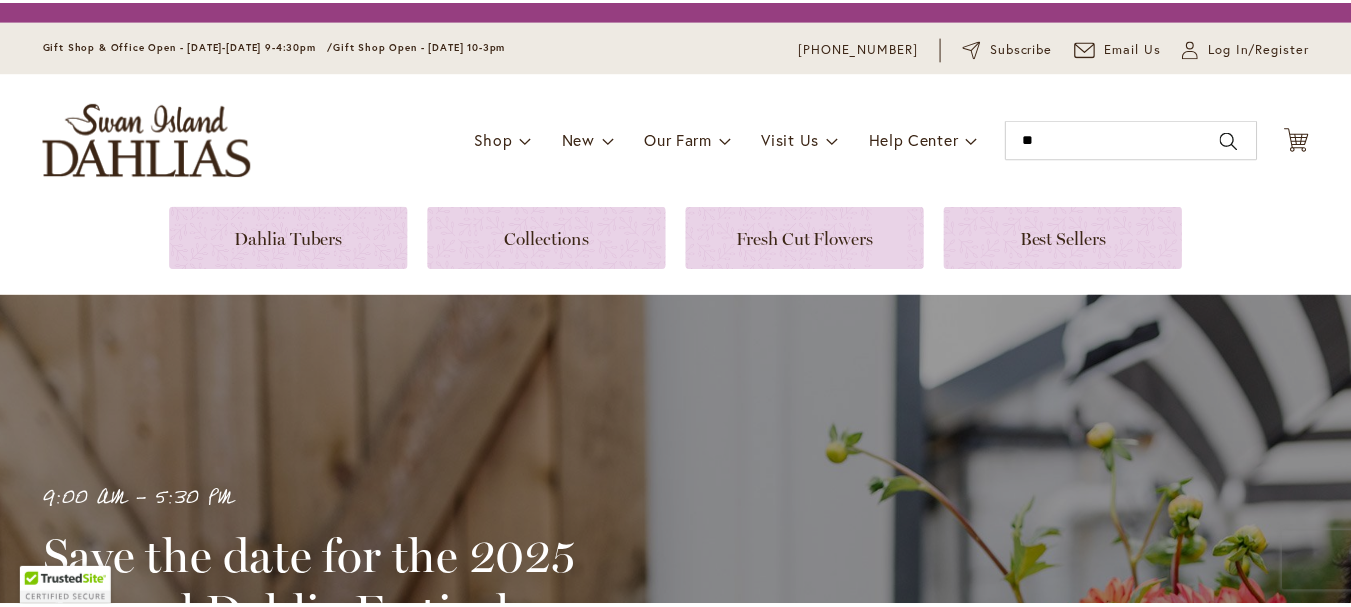 scroll, scrollTop: 0, scrollLeft: 0, axis: both 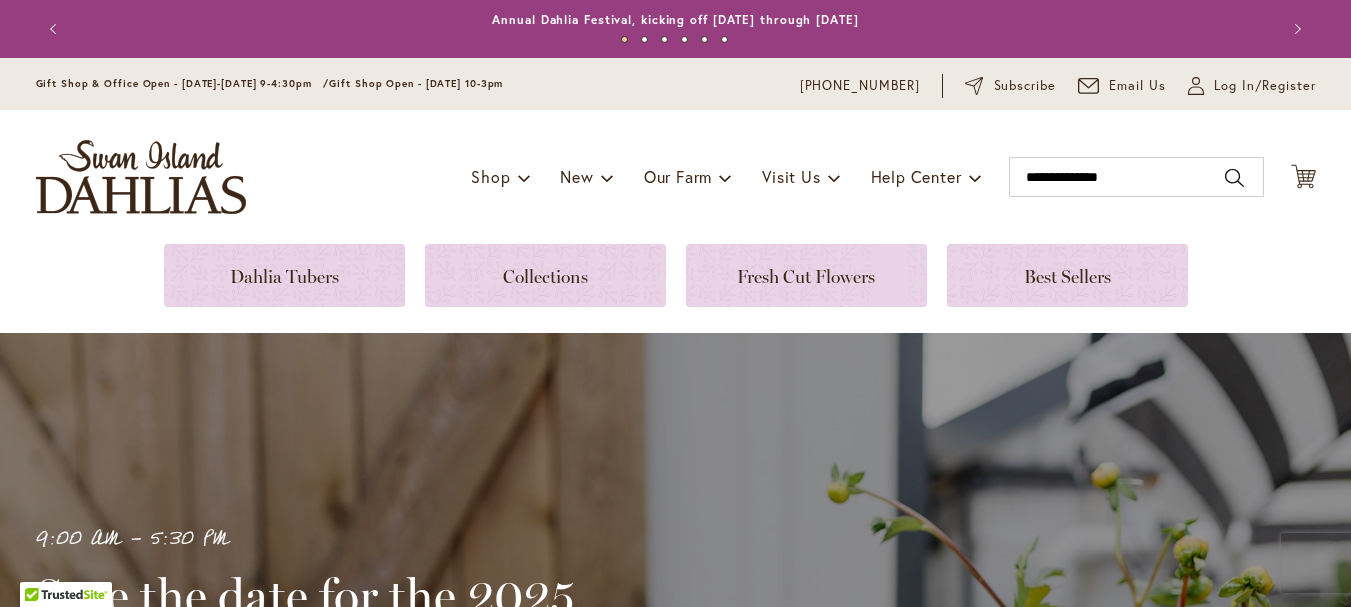 type on "**********" 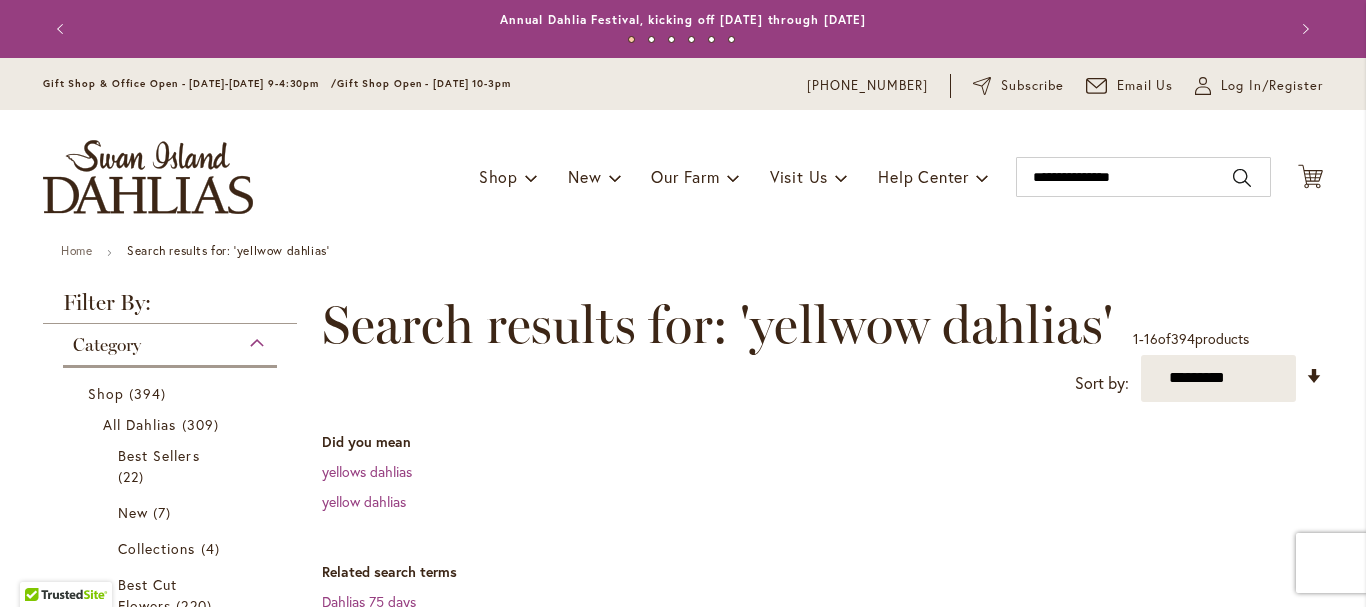scroll, scrollTop: 0, scrollLeft: 0, axis: both 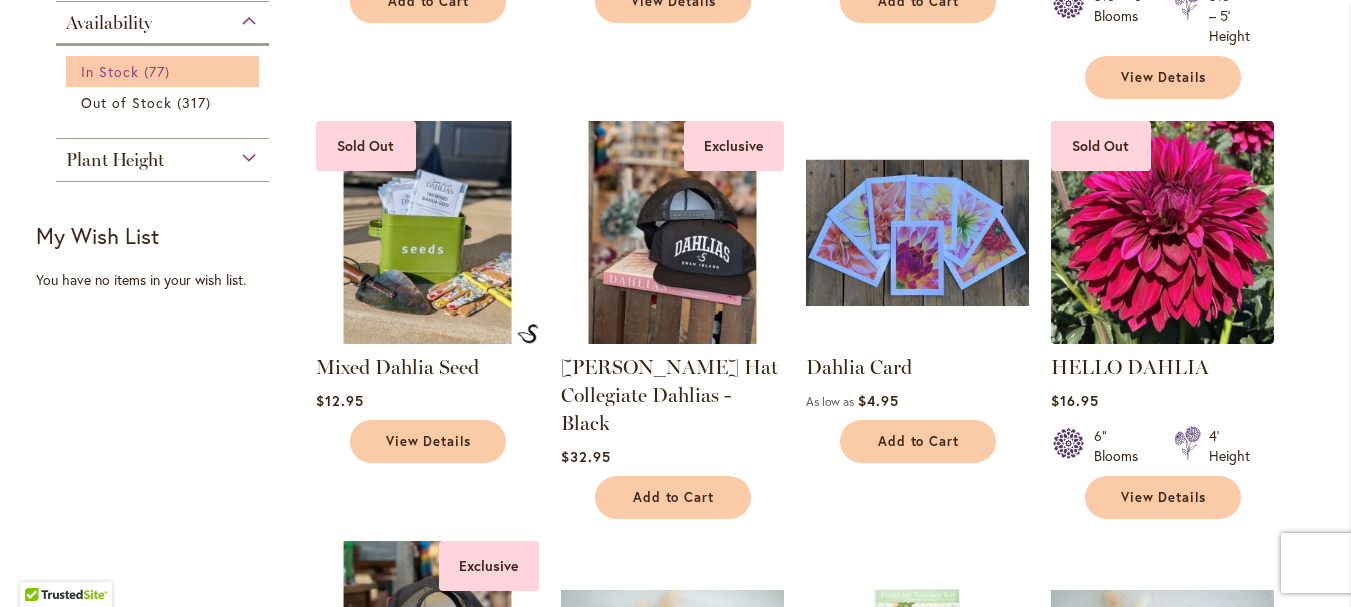 type on "**********" 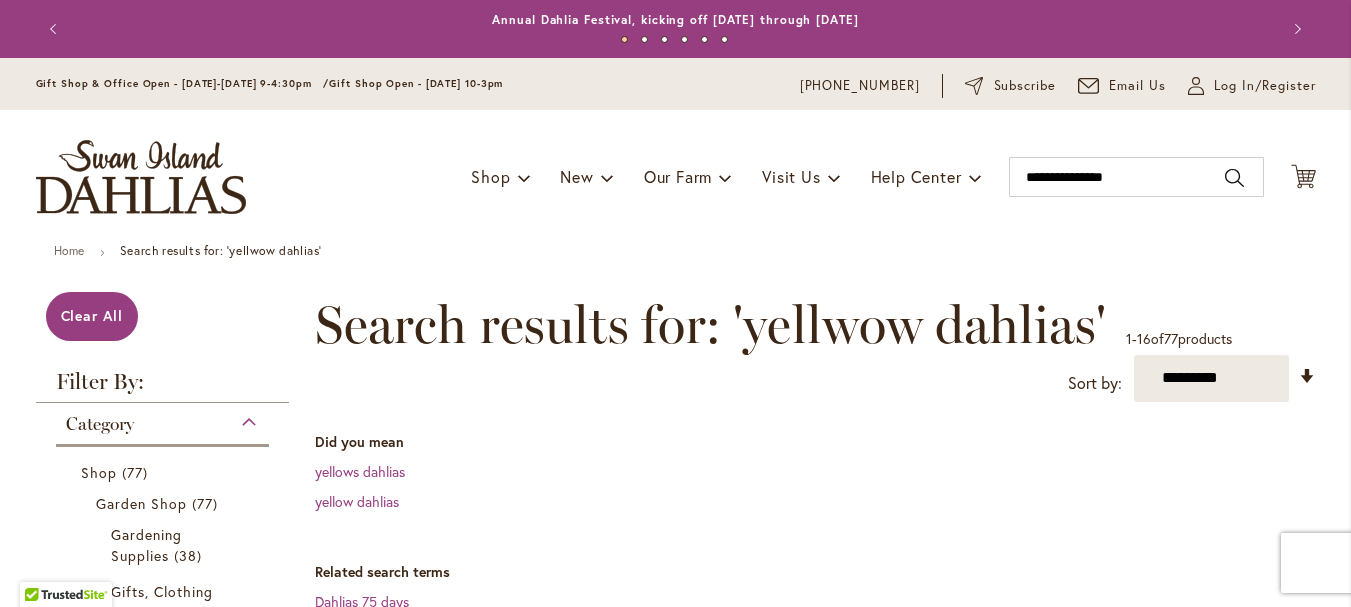 scroll, scrollTop: 0, scrollLeft: 0, axis: both 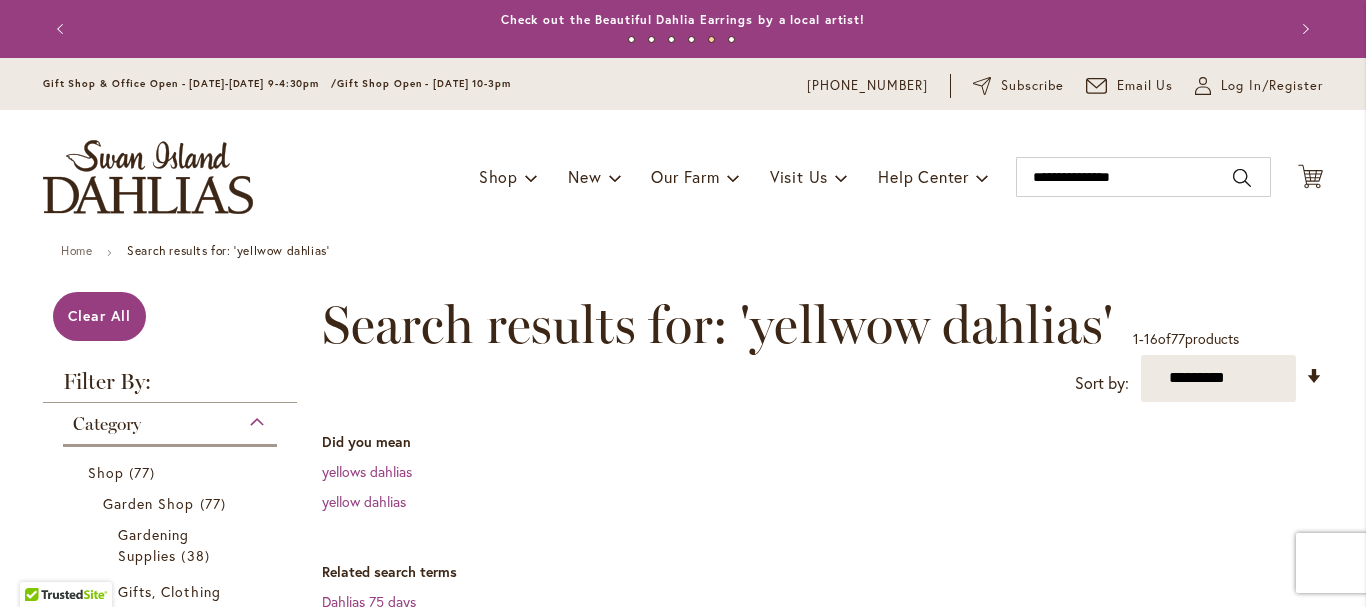type on "**********" 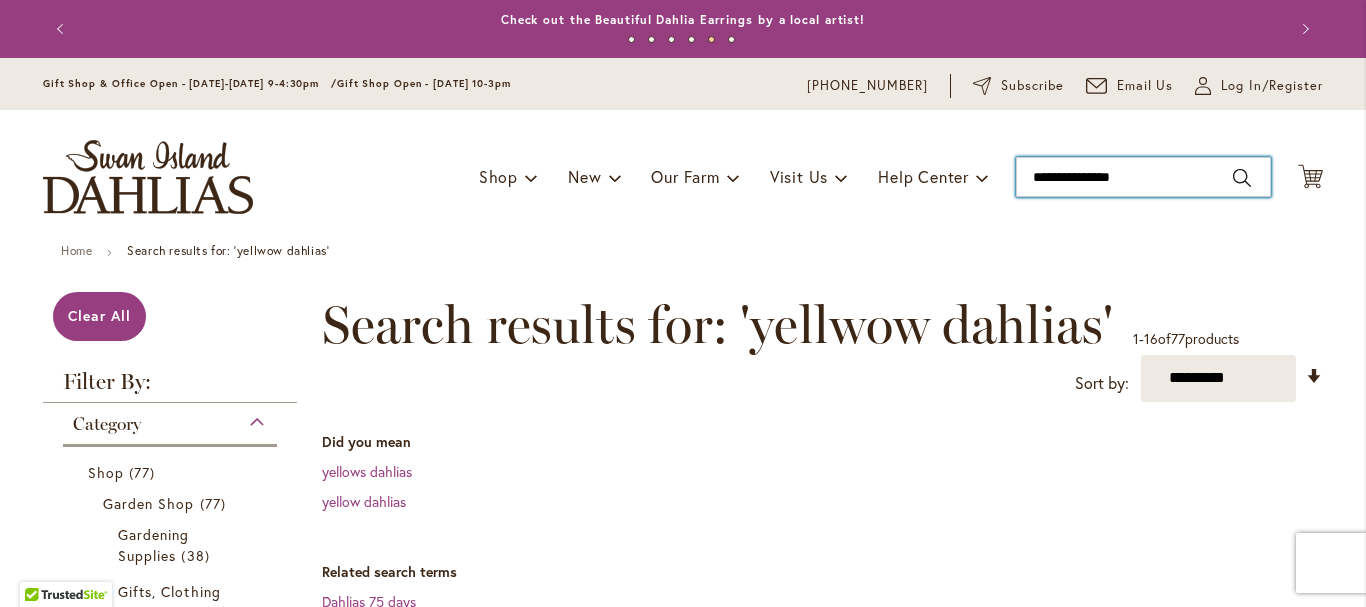drag, startPoint x: 1079, startPoint y: 177, endPoint x: 982, endPoint y: 185, distance: 97.32934 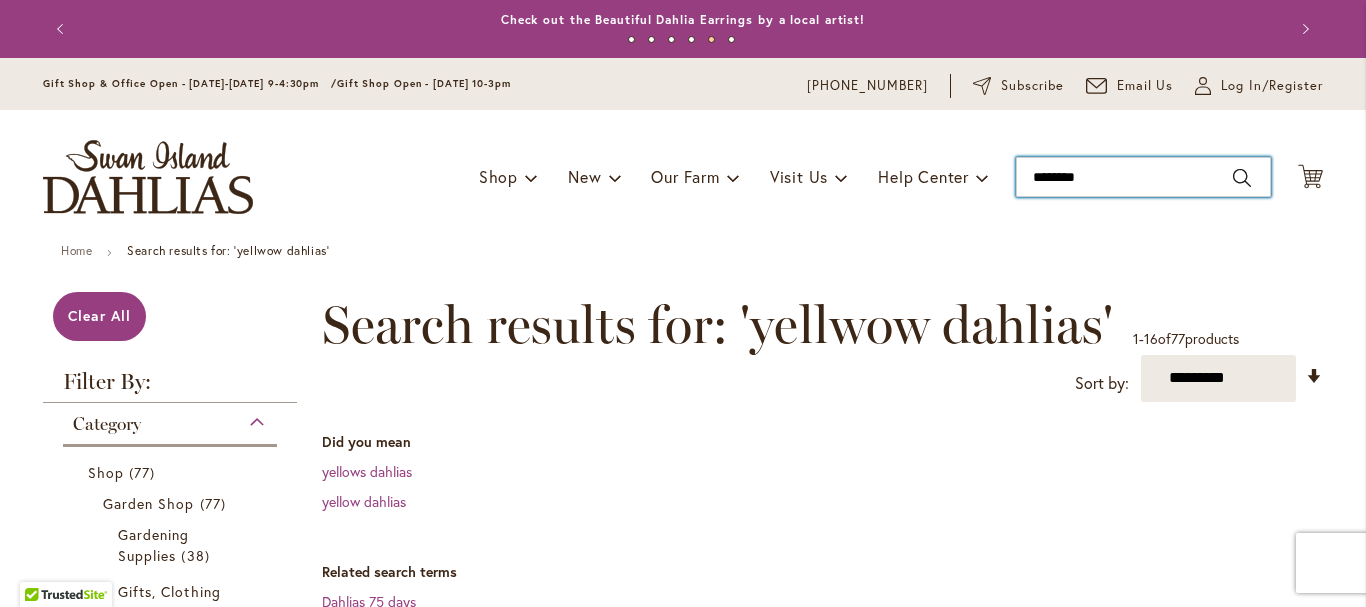 type on "*******" 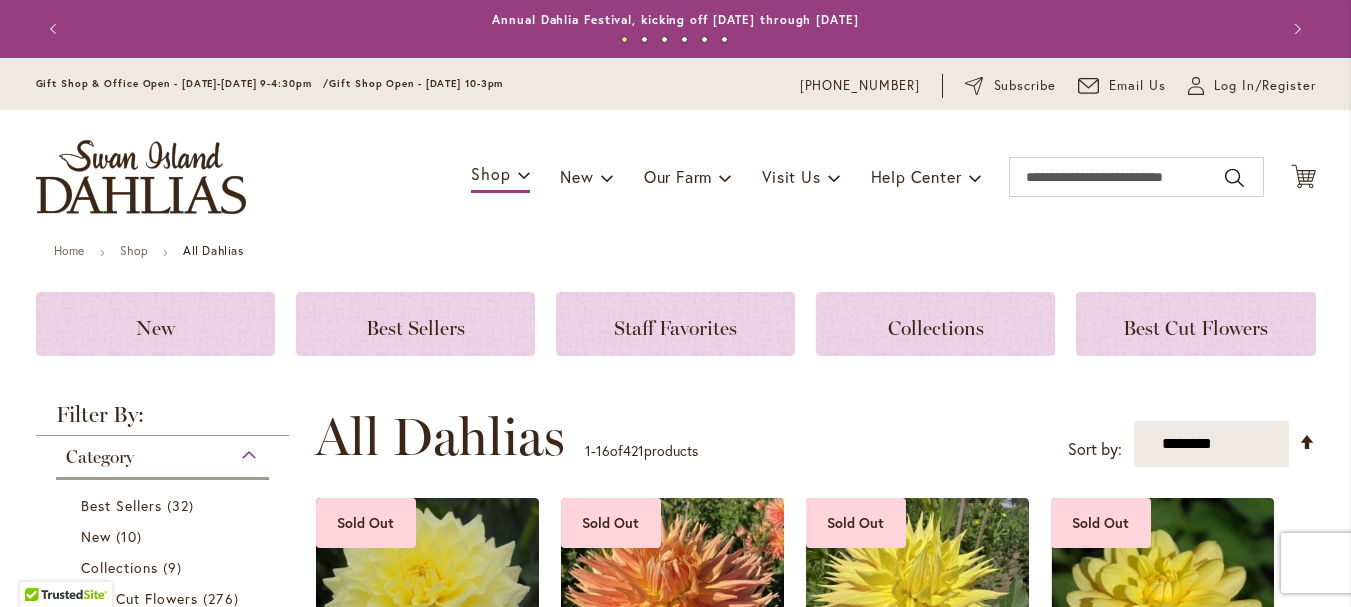 scroll, scrollTop: 0, scrollLeft: 0, axis: both 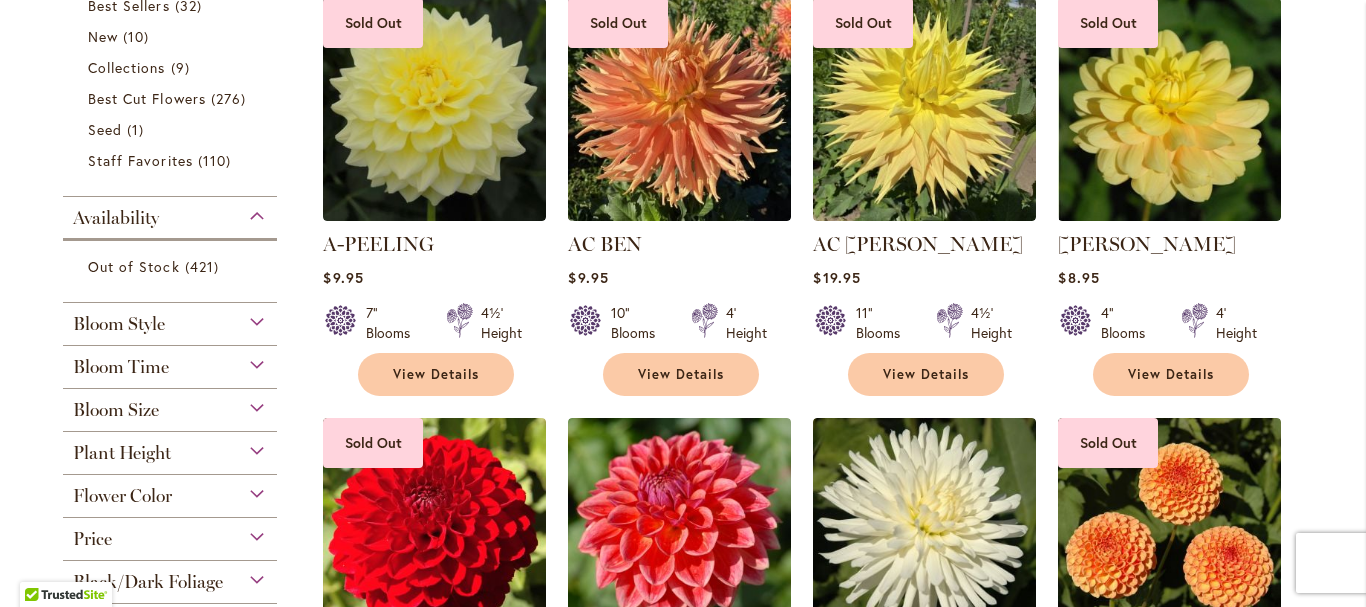 type on "**********" 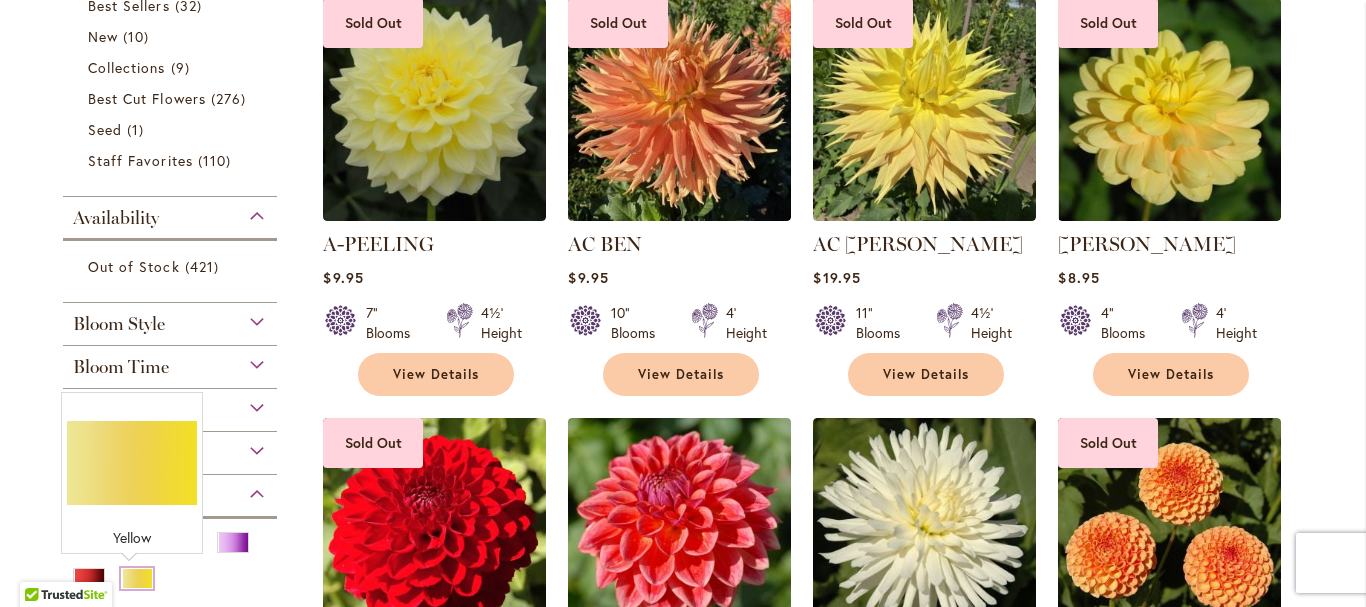 click at bounding box center (137, 578) 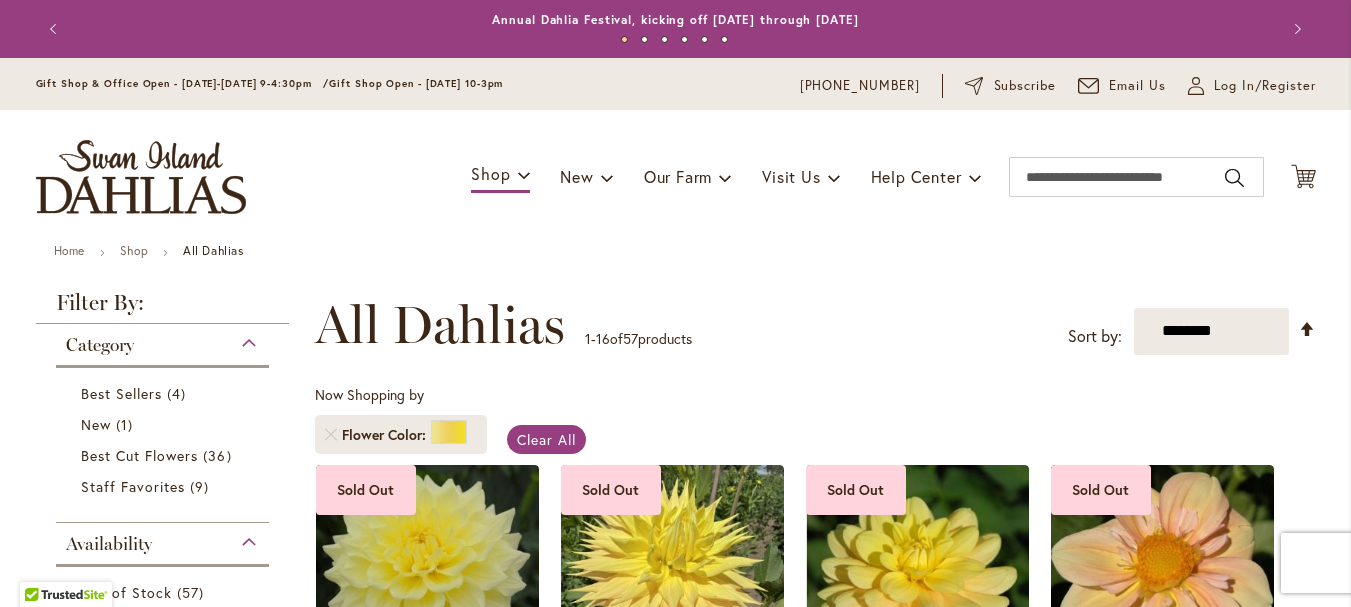 scroll, scrollTop: 0, scrollLeft: 0, axis: both 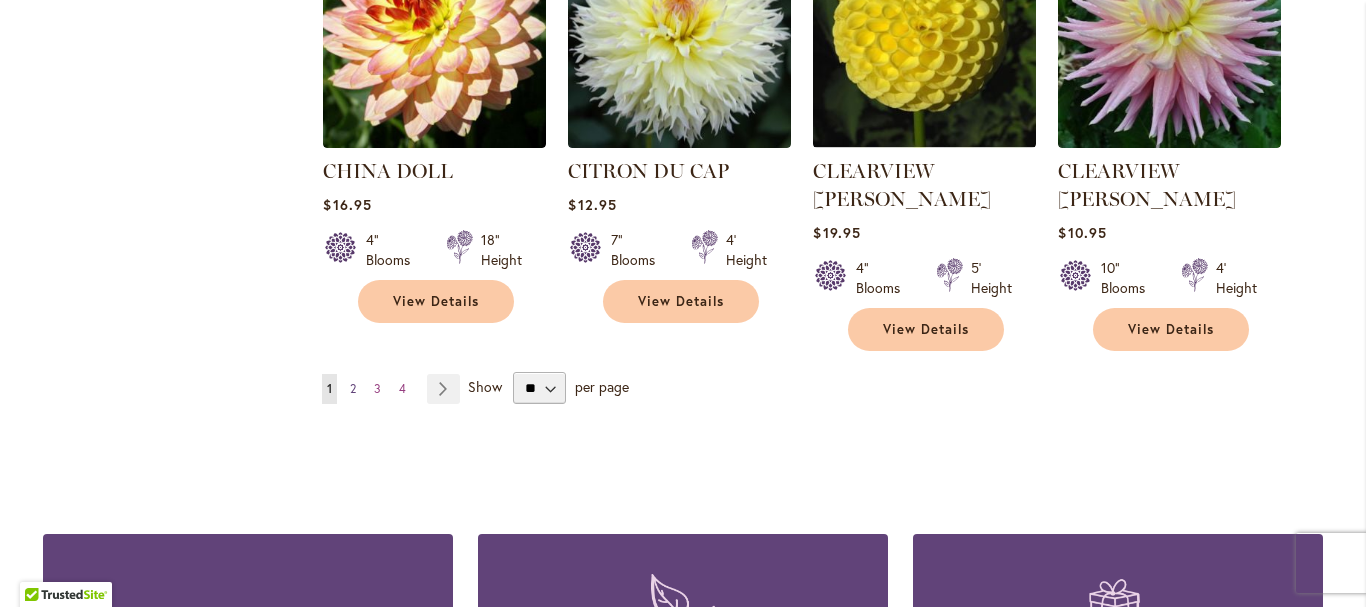 type on "**********" 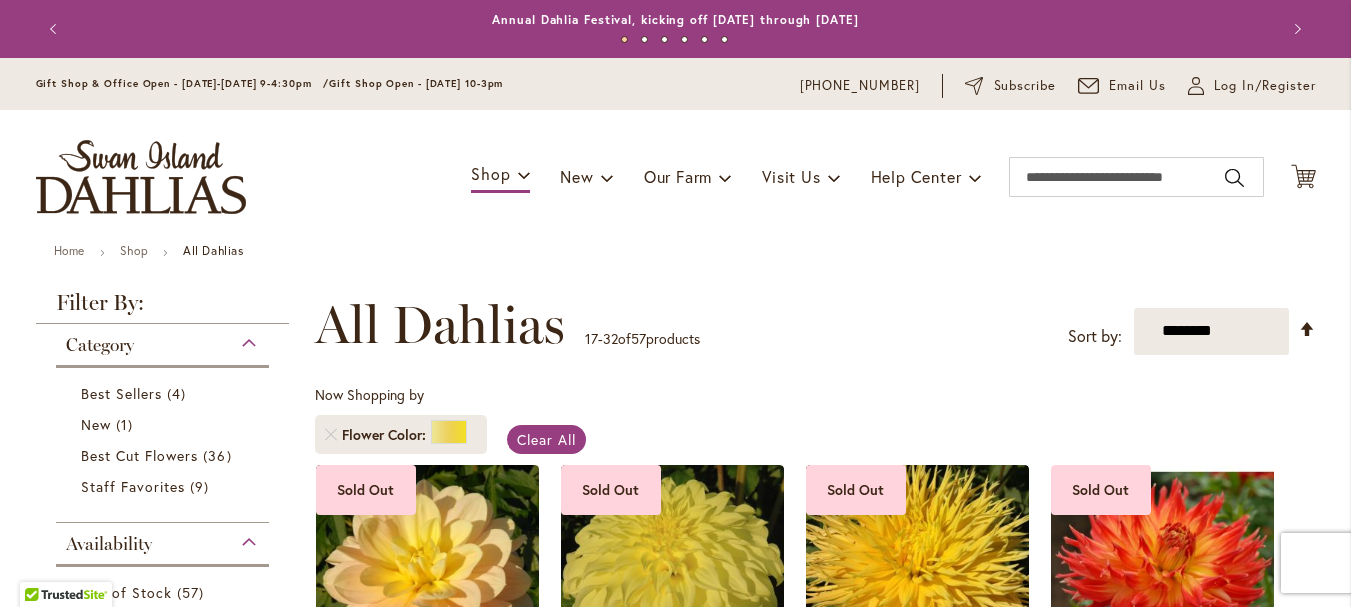scroll, scrollTop: 0, scrollLeft: 0, axis: both 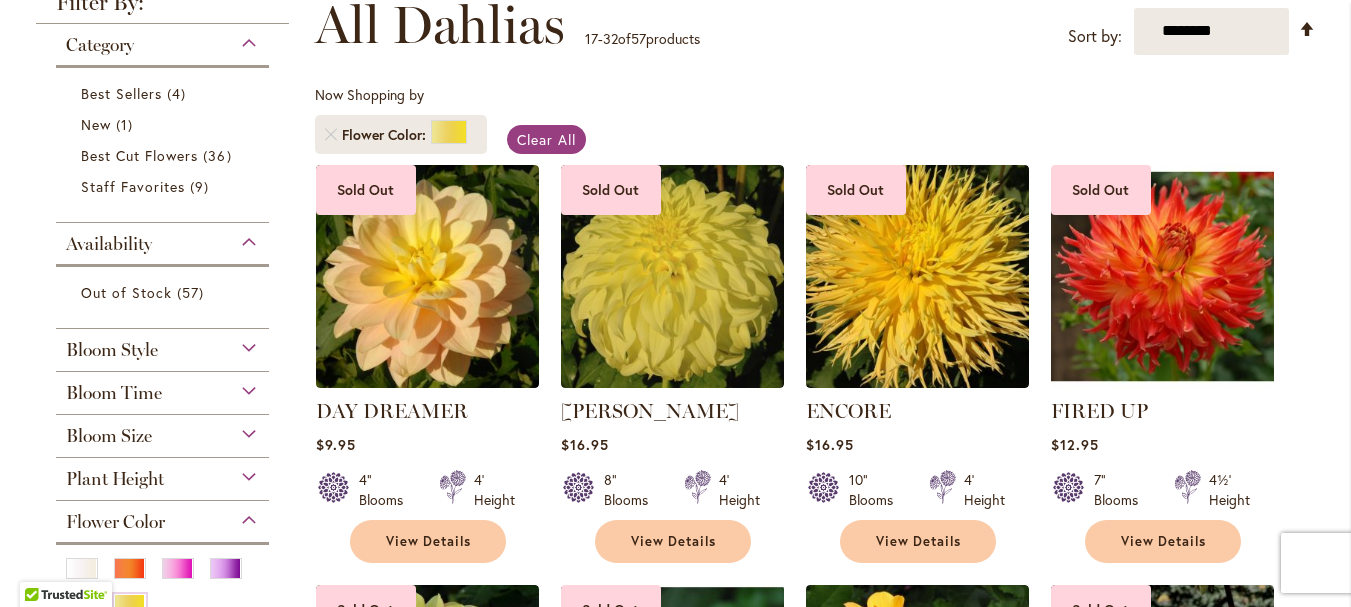 type on "**********" 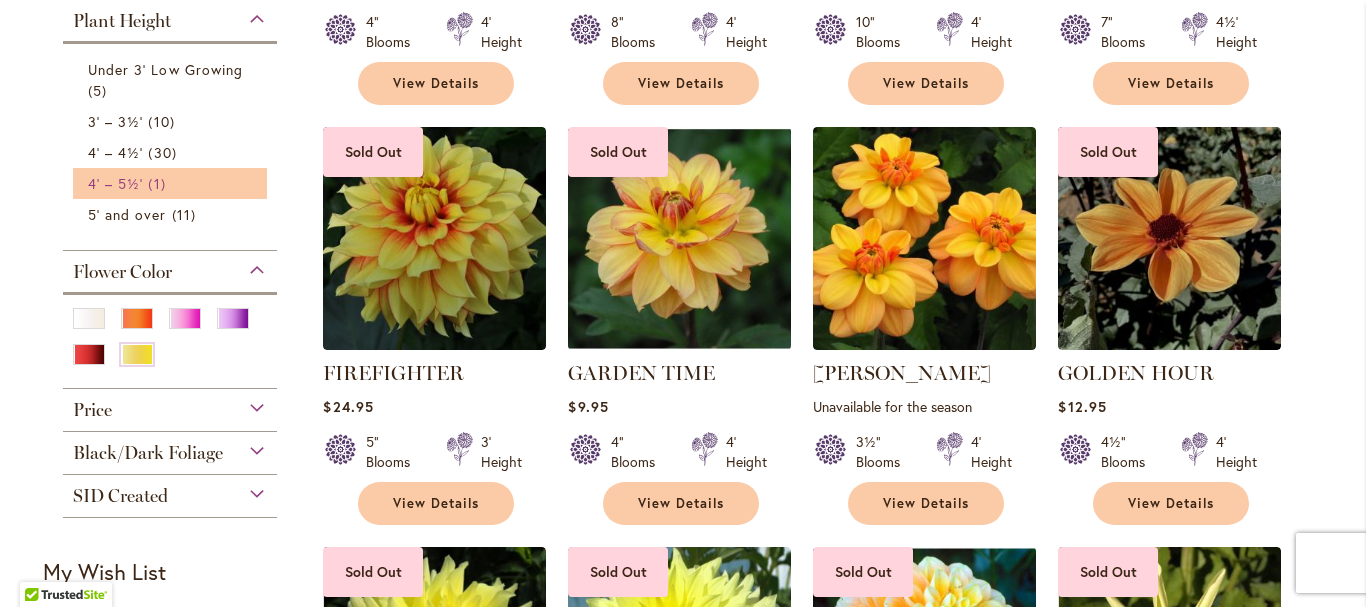 scroll, scrollTop: 658, scrollLeft: 0, axis: vertical 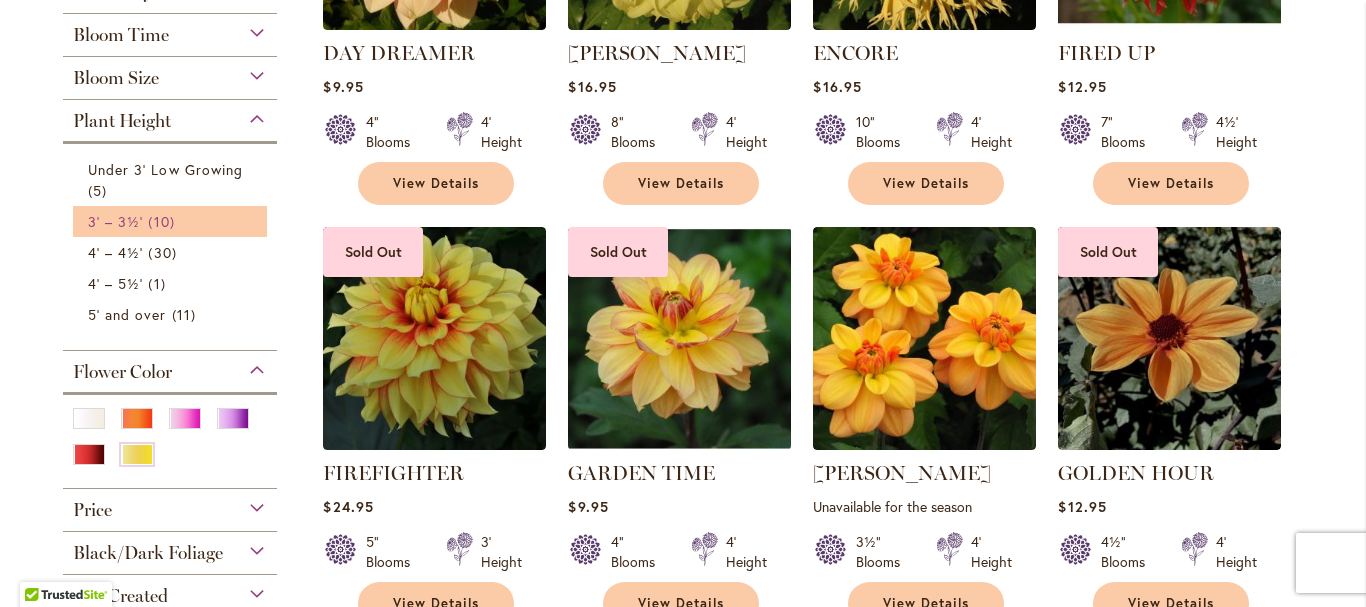 click on "3' – 3½'
10
items" at bounding box center (172, 221) 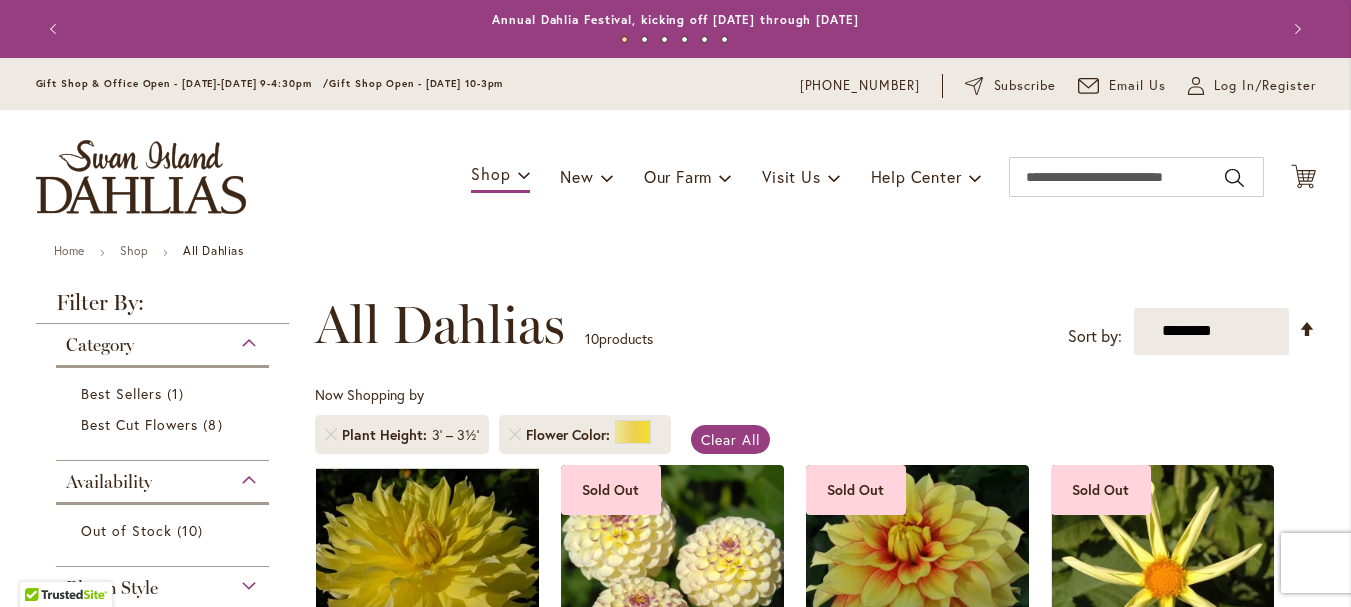 scroll, scrollTop: 0, scrollLeft: 0, axis: both 